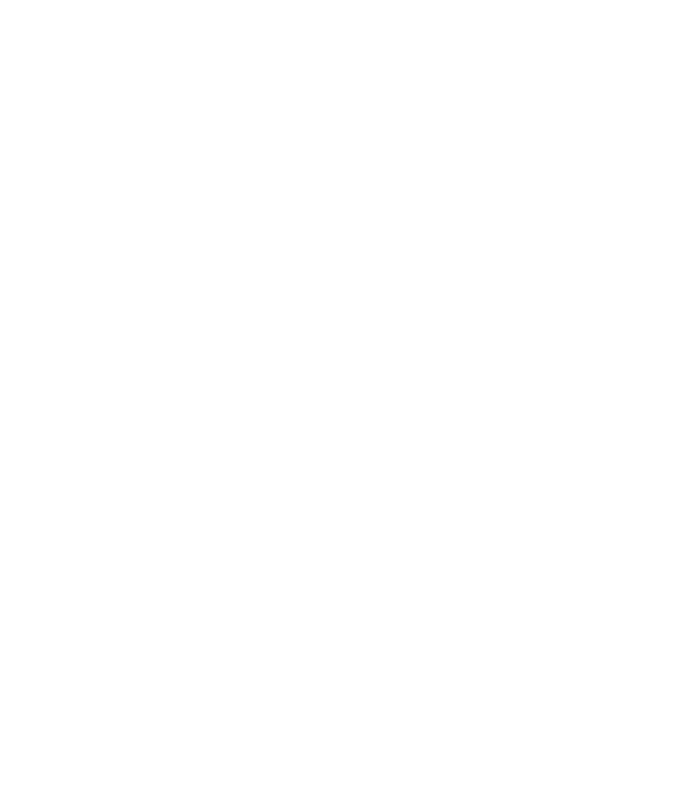 scroll, scrollTop: 0, scrollLeft: 0, axis: both 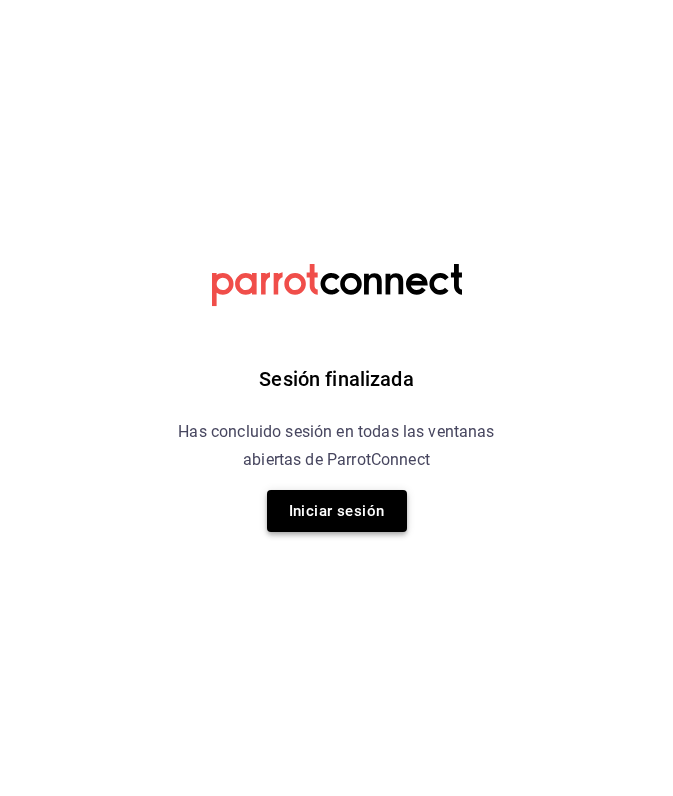 click on "Iniciar sesión" at bounding box center [337, 511] 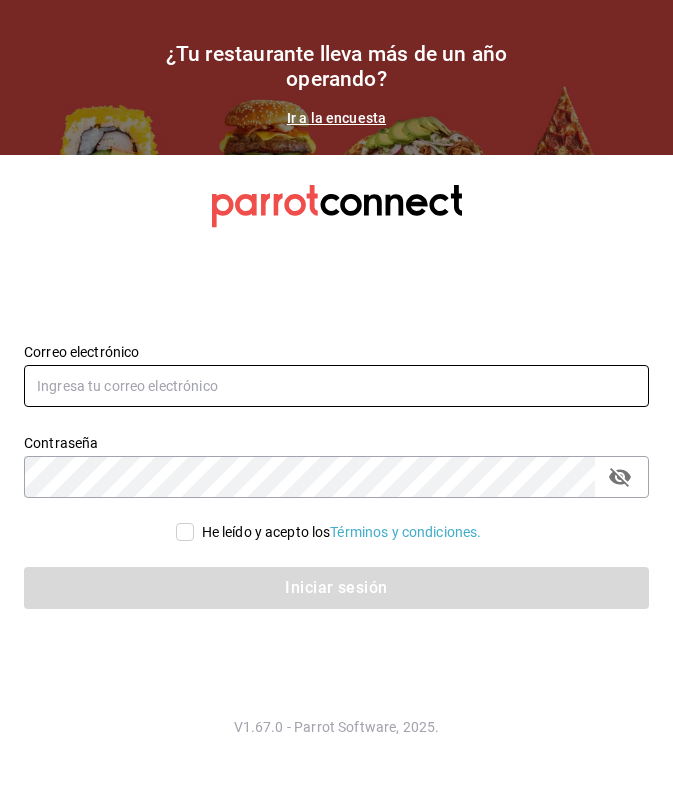 type on "ray.puebla@grupocosteno.com" 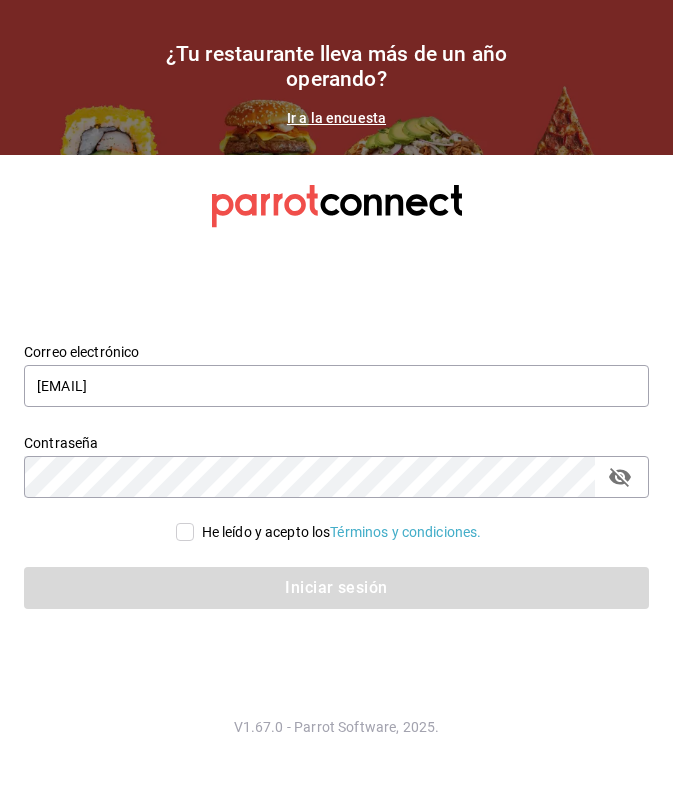 click on "He leído y acepto los  Términos y condiciones." at bounding box center (185, 532) 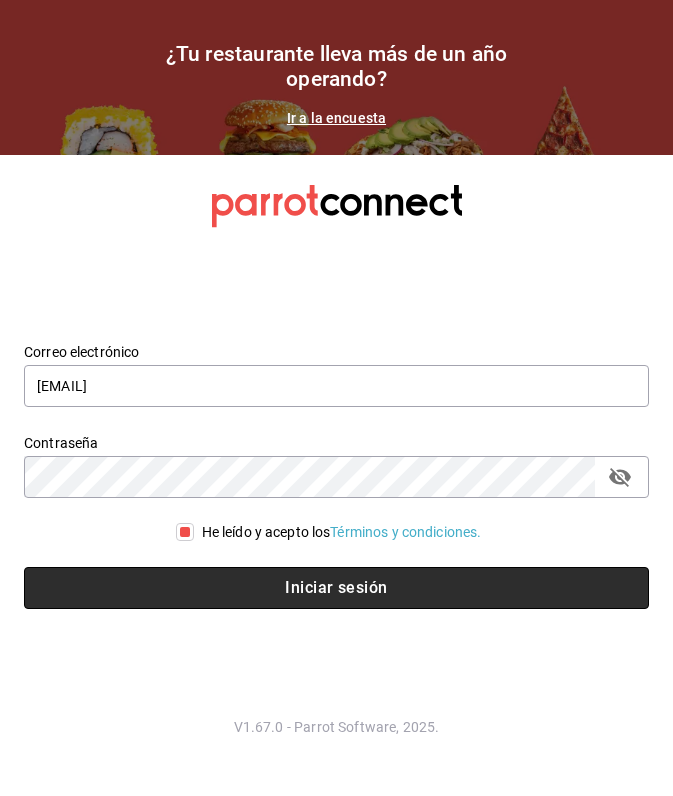 click on "Iniciar sesión" at bounding box center [336, 588] 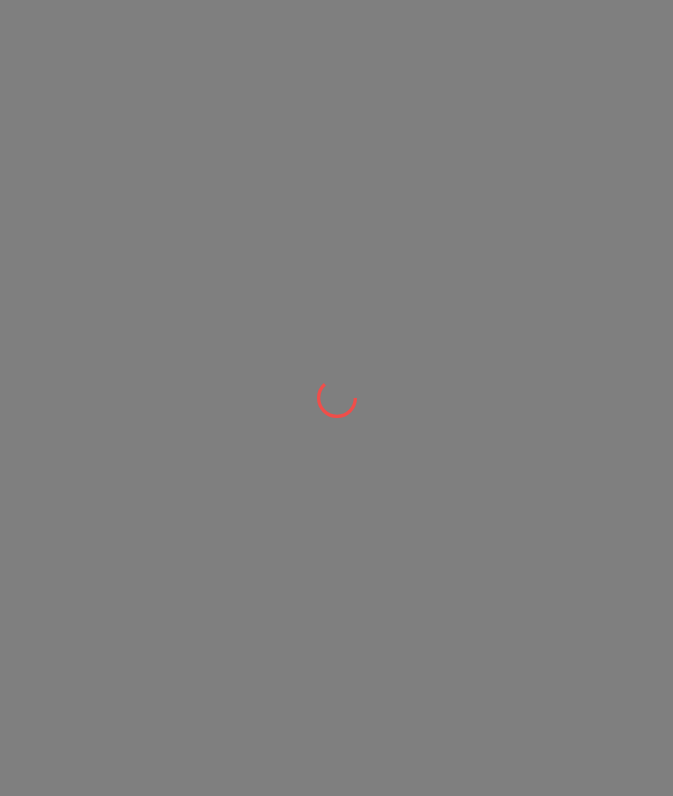 scroll, scrollTop: 0, scrollLeft: 0, axis: both 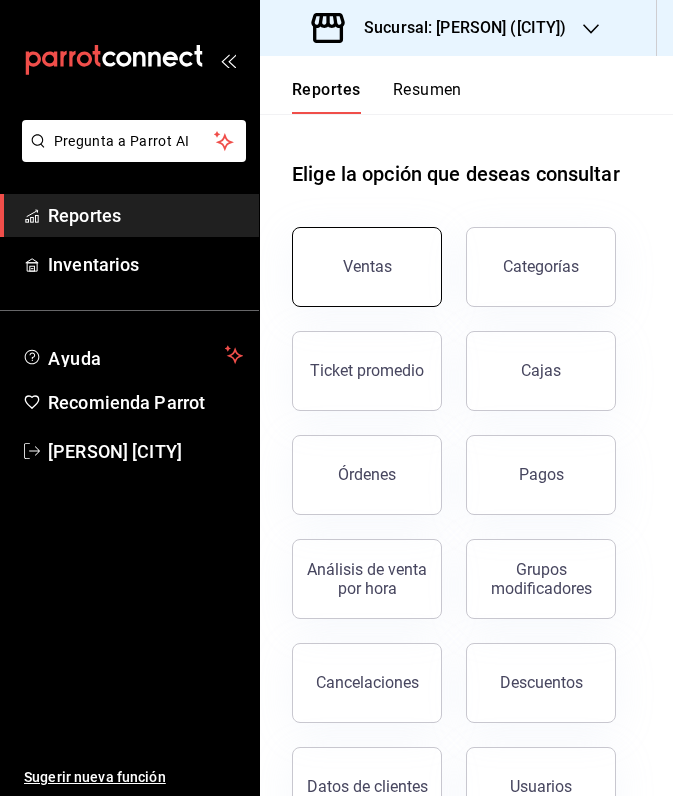 click on "Ventas" at bounding box center (367, 267) 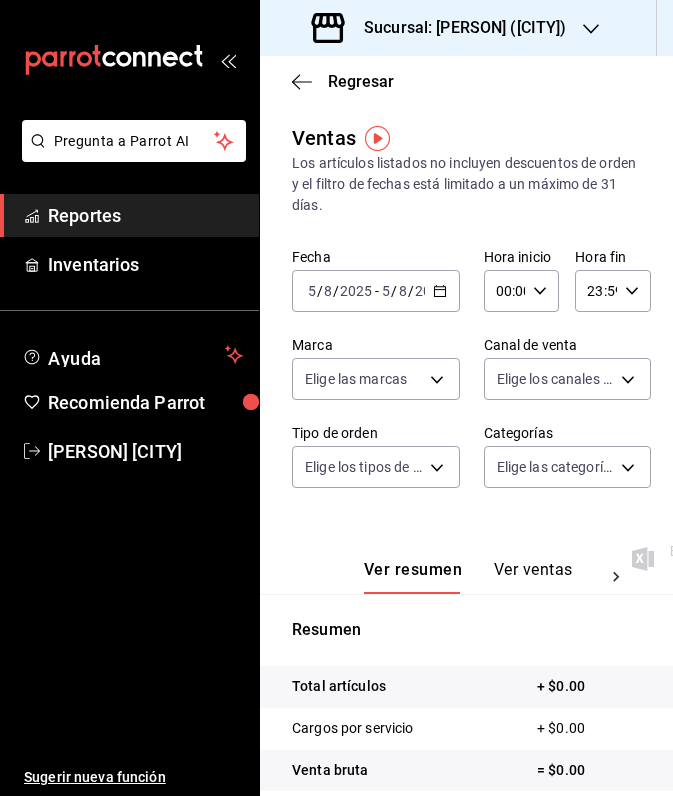 click 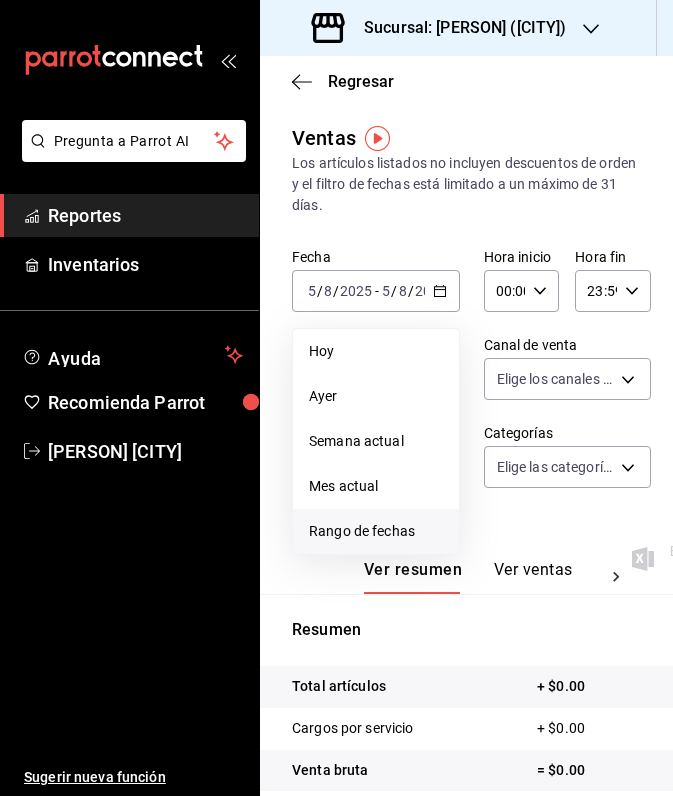 click on "Rango de fechas" at bounding box center [376, 531] 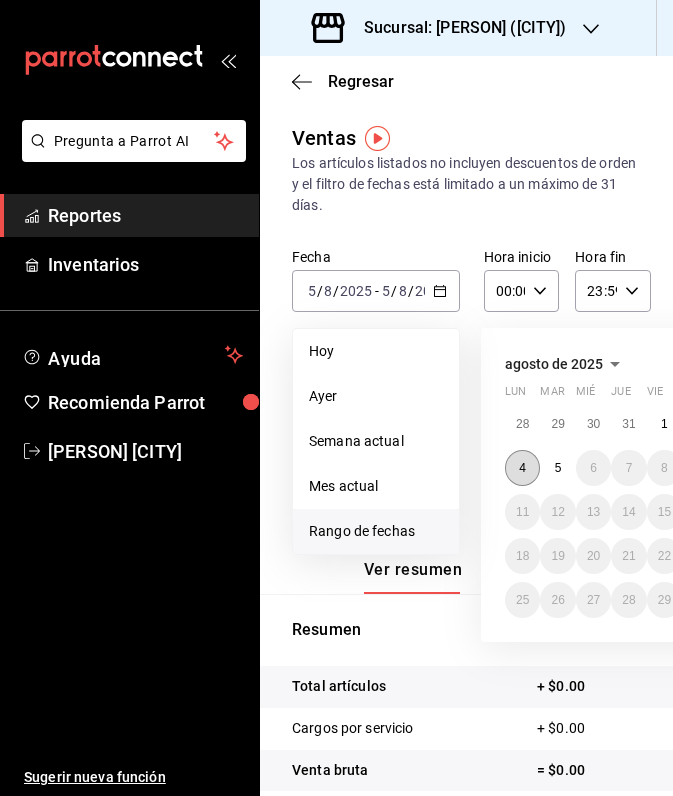 click on "4" at bounding box center [522, 468] 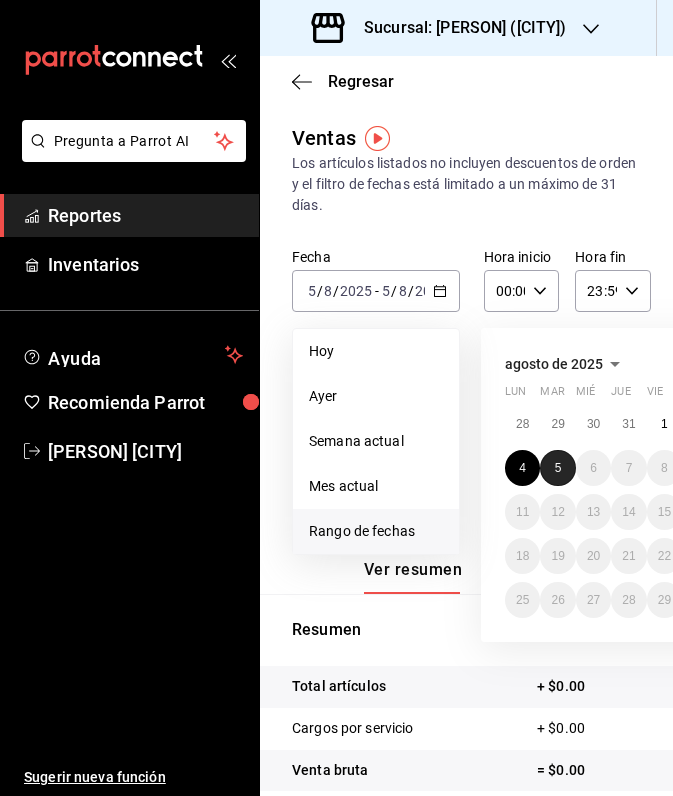 click on "5" at bounding box center (558, 468) 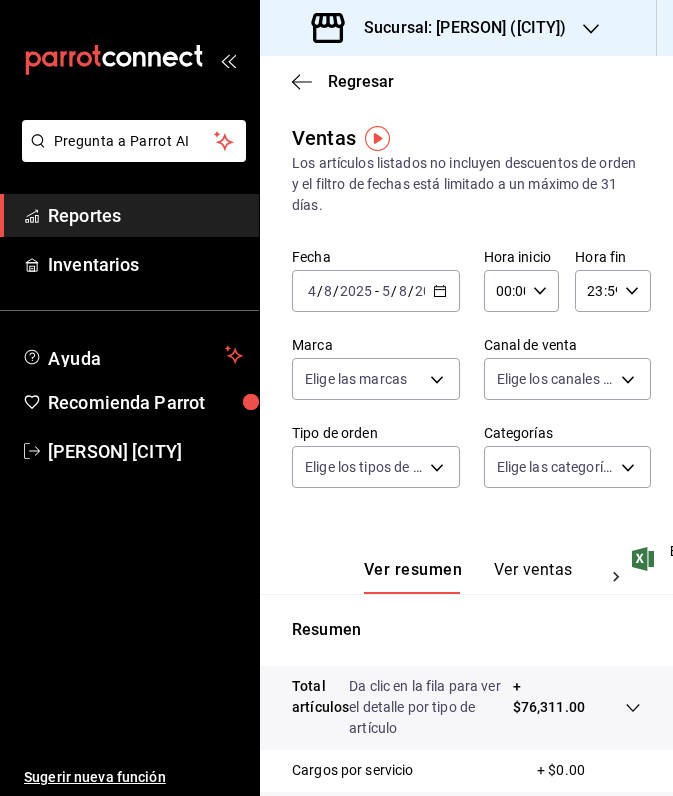 click 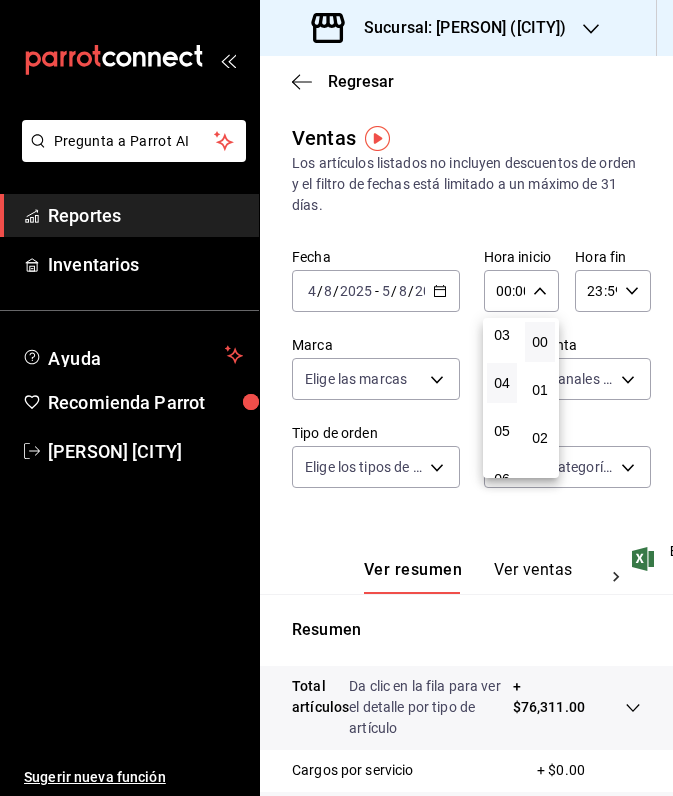 scroll, scrollTop: 204, scrollLeft: 0, axis: vertical 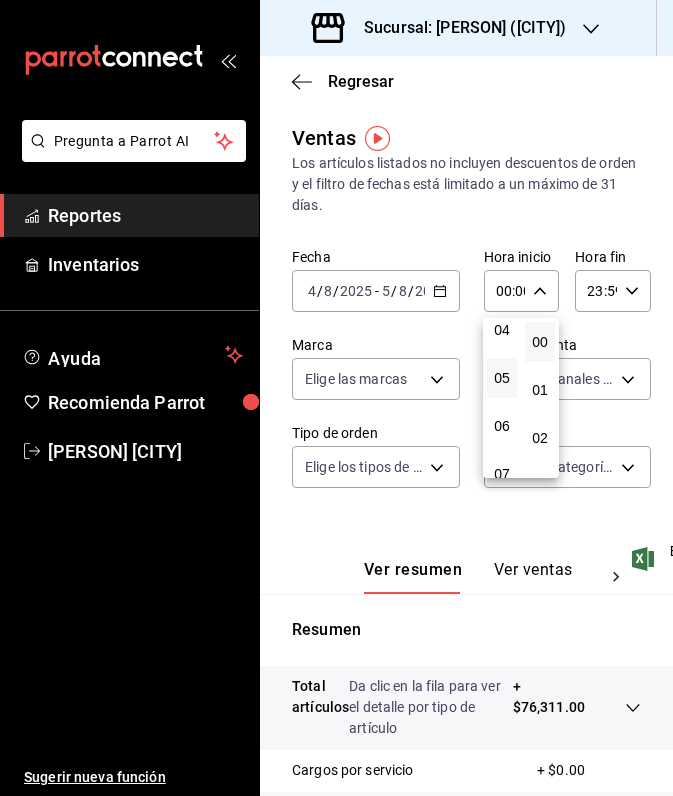 click on "05" at bounding box center [502, 378] 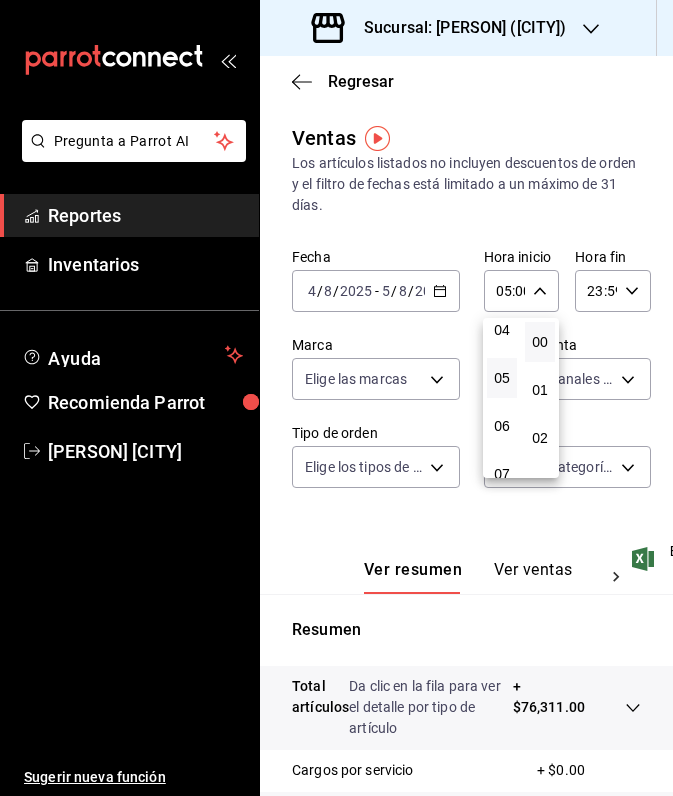 click at bounding box center (336, 398) 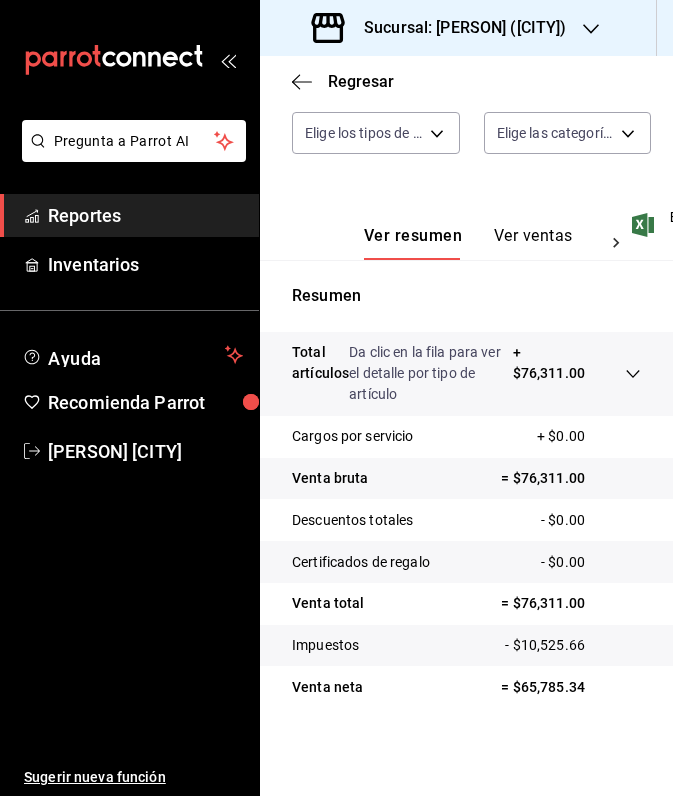 scroll, scrollTop: 334, scrollLeft: 0, axis: vertical 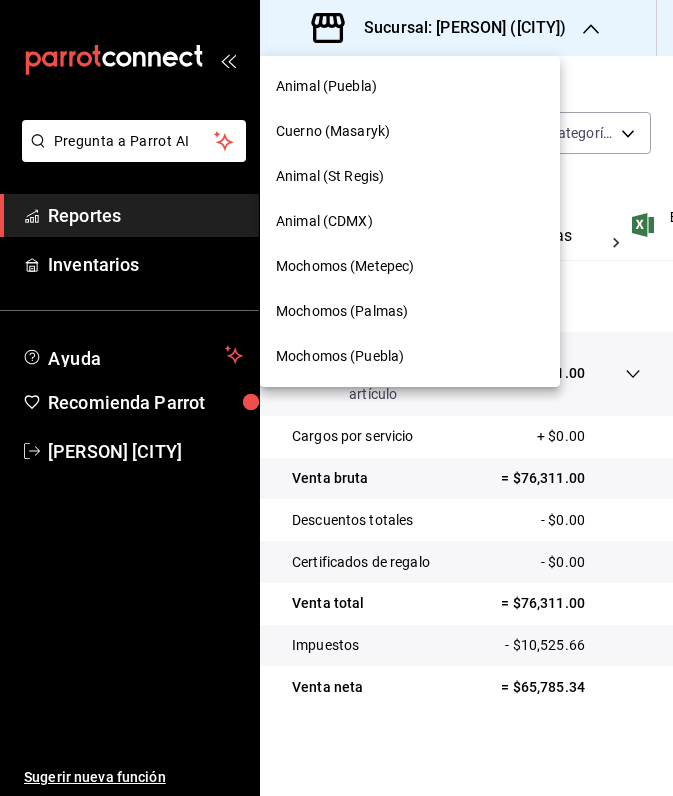 click on "Mochomos (Palmas)" at bounding box center [342, 311] 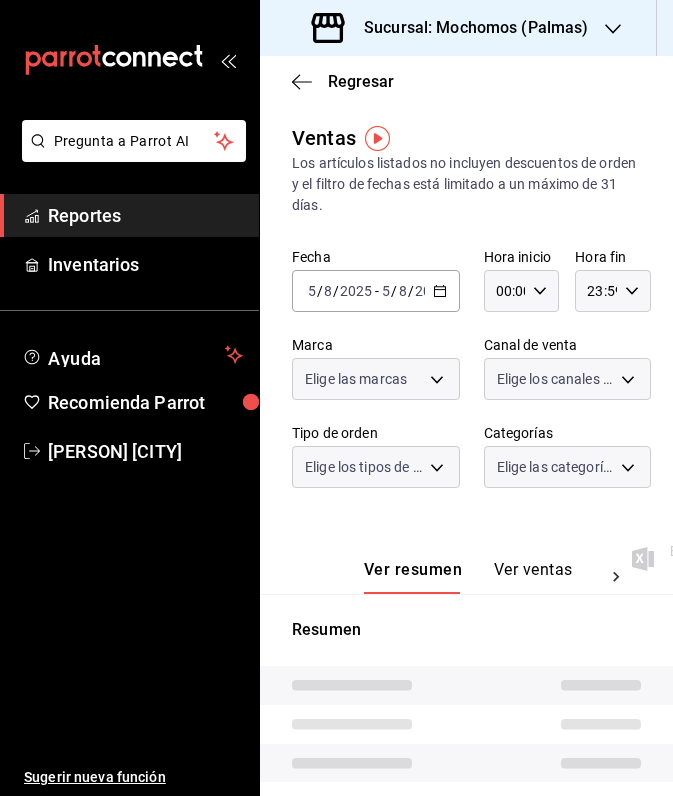 type on "05:00" 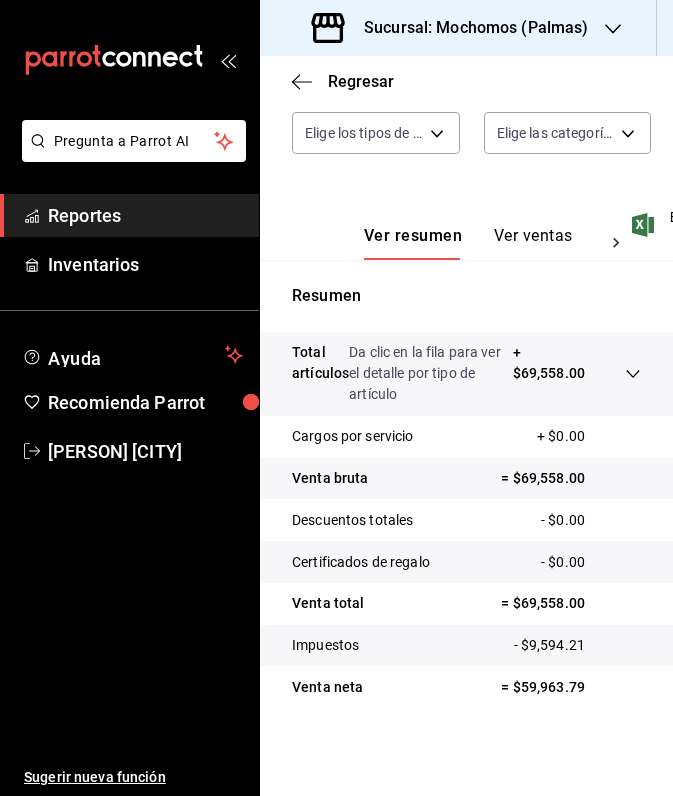 scroll, scrollTop: 334, scrollLeft: 0, axis: vertical 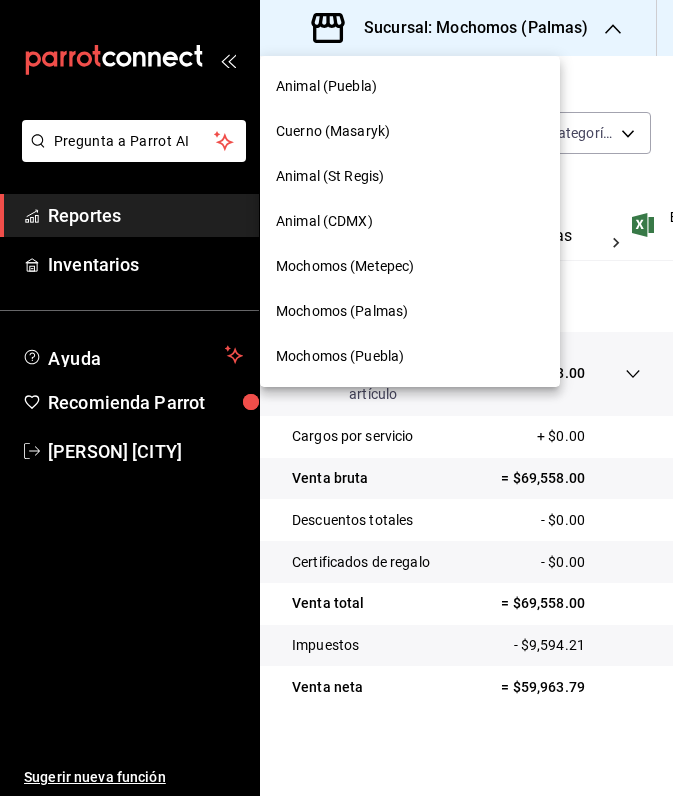 click on "Mochomos (Metepec)" at bounding box center [345, 266] 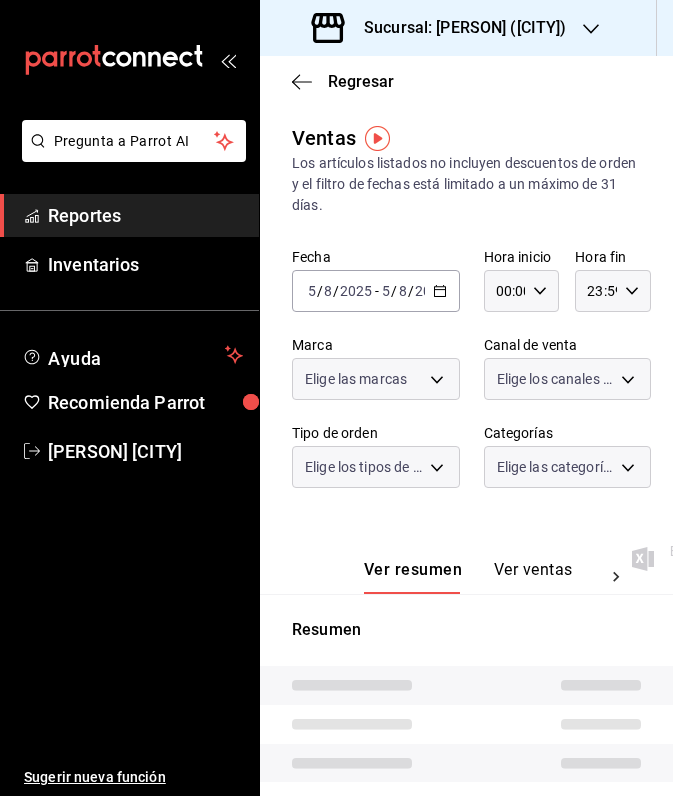 type on "05:00" 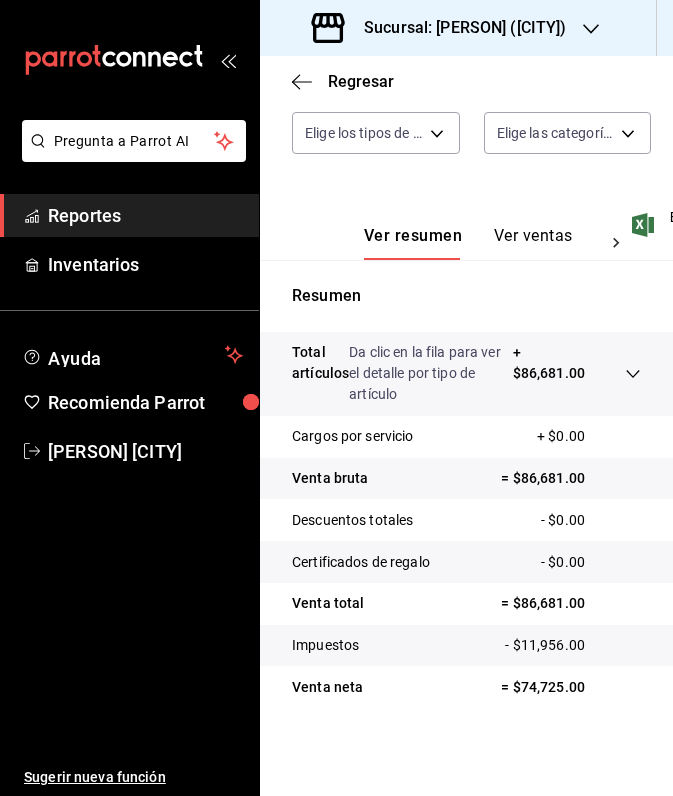 scroll, scrollTop: 334, scrollLeft: 0, axis: vertical 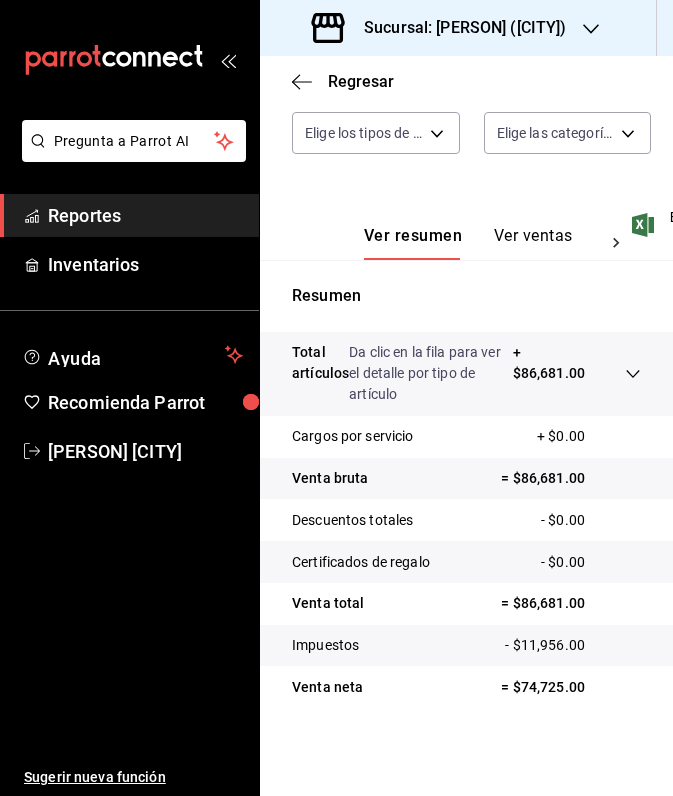 click 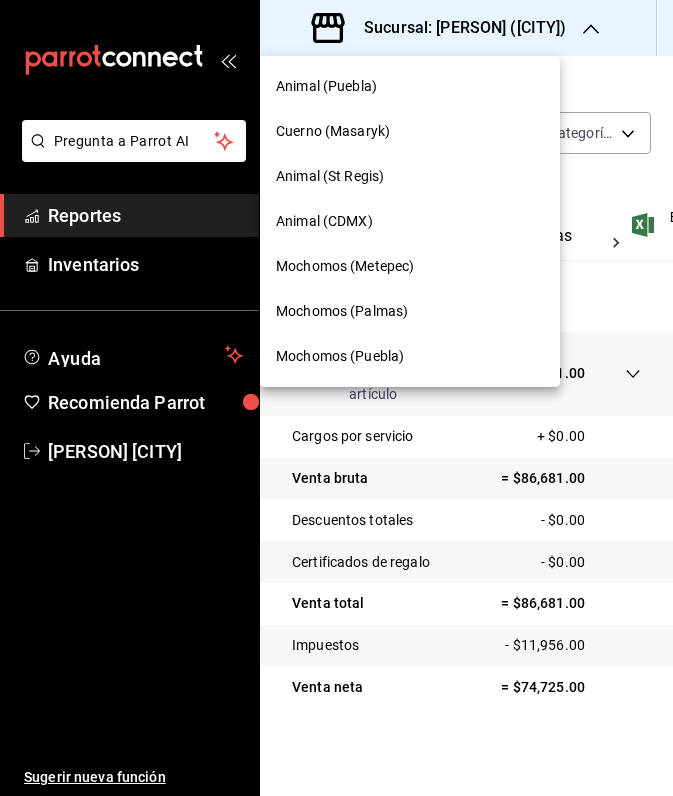 click on "Animal (St Regis)" at bounding box center [330, 176] 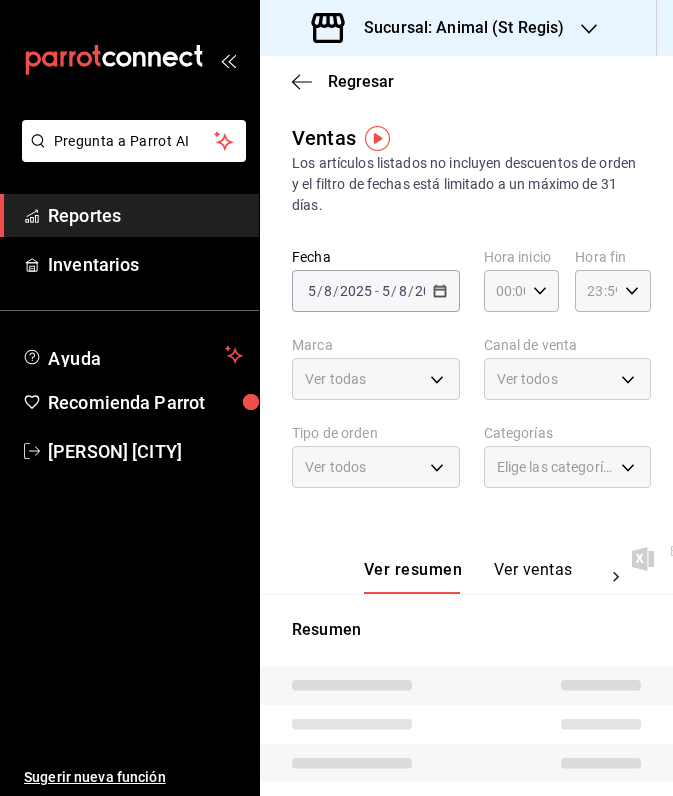 type on "05:00" 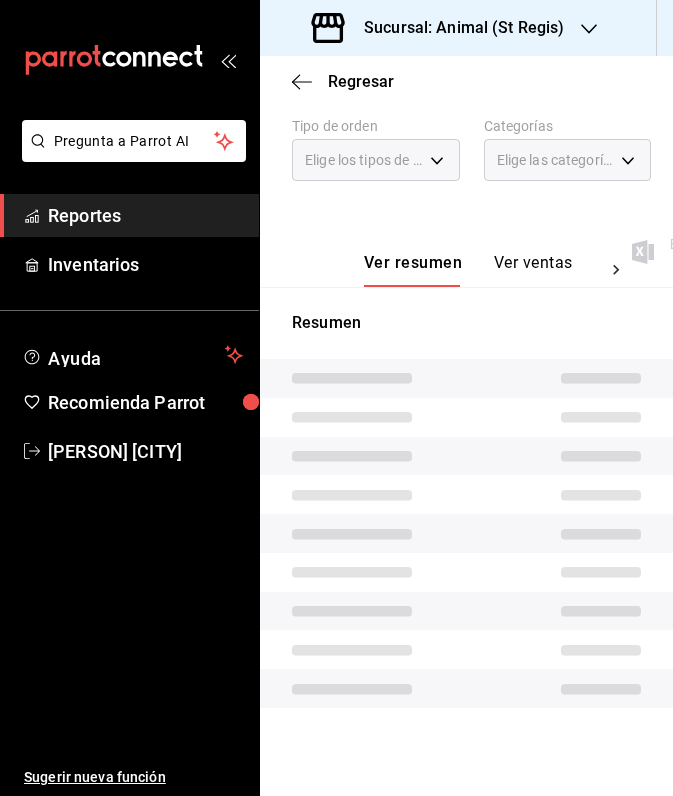 scroll, scrollTop: 307, scrollLeft: 0, axis: vertical 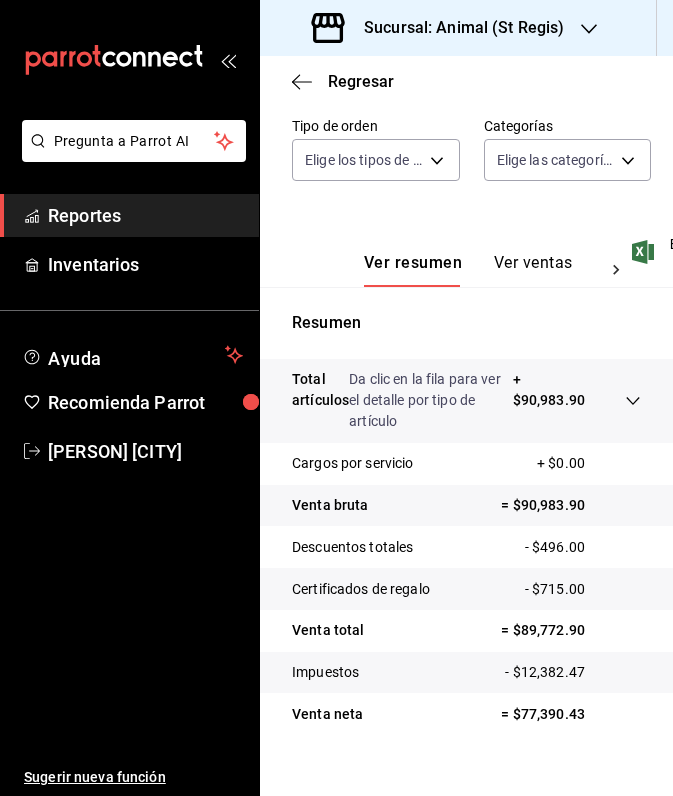 click 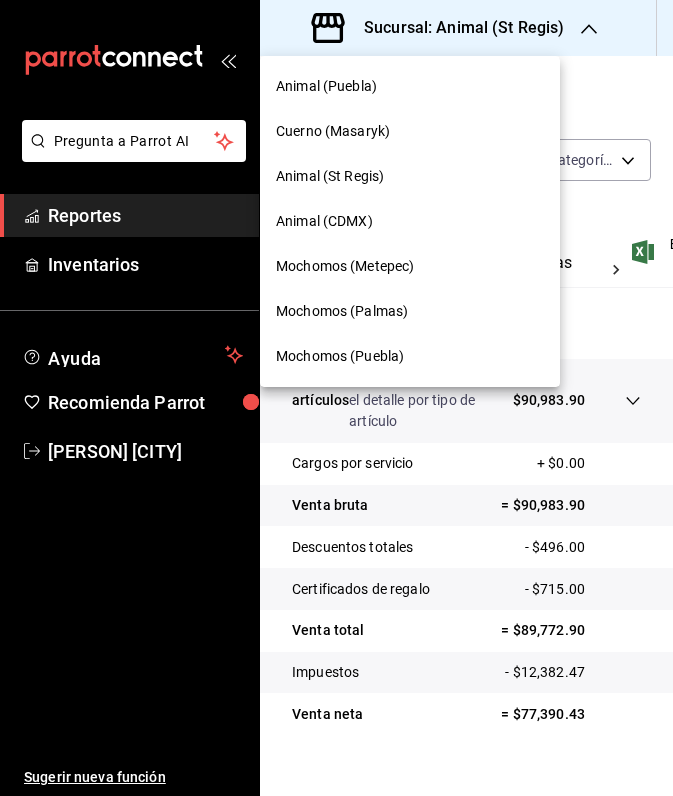 click on "Animal (CDMX)" at bounding box center [324, 221] 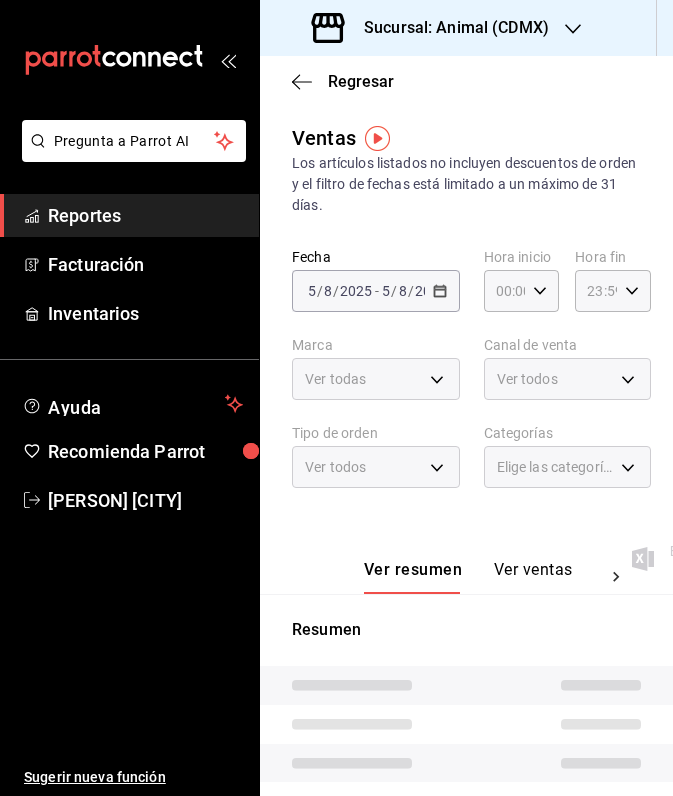 type on "05:00" 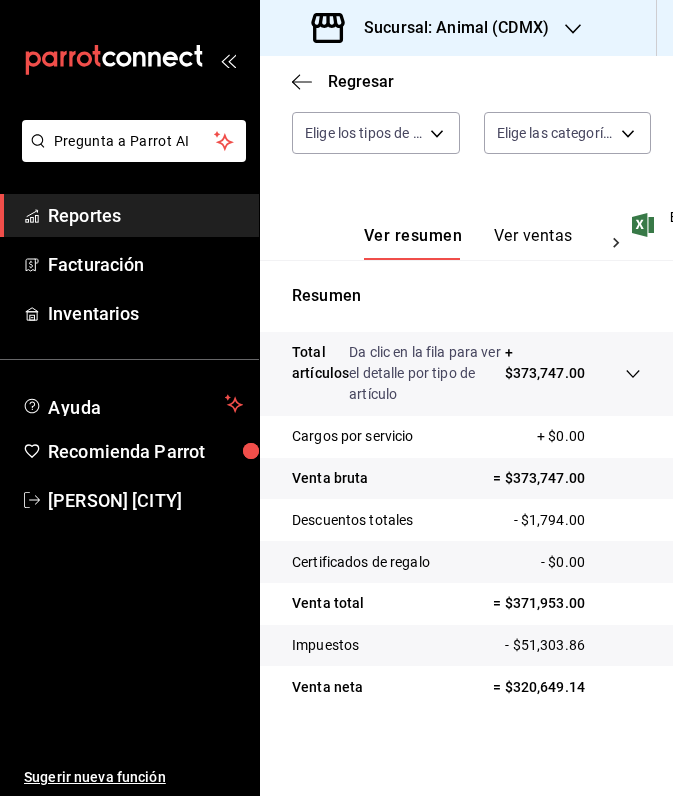 scroll, scrollTop: 334, scrollLeft: 0, axis: vertical 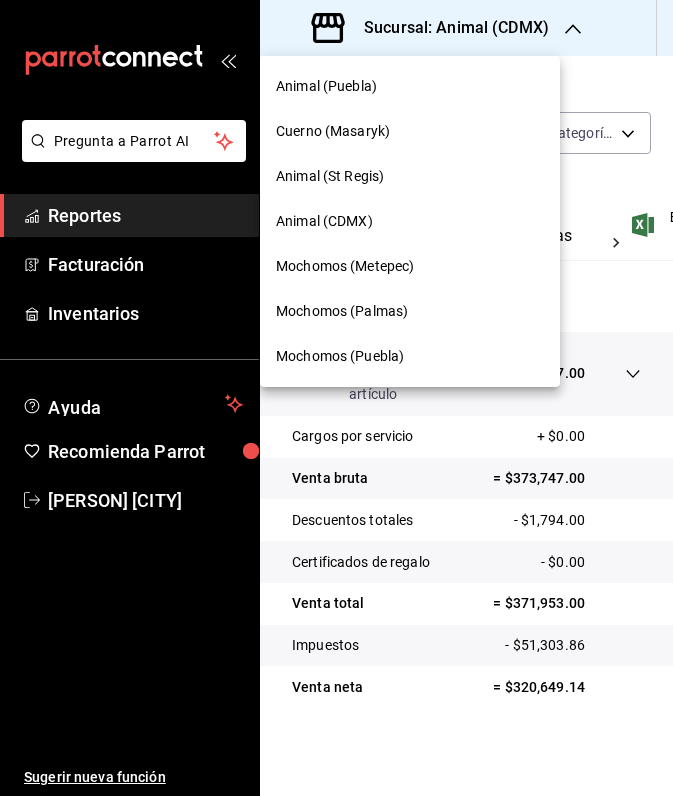 click on "Cuerno (Masaryk)" at bounding box center [333, 131] 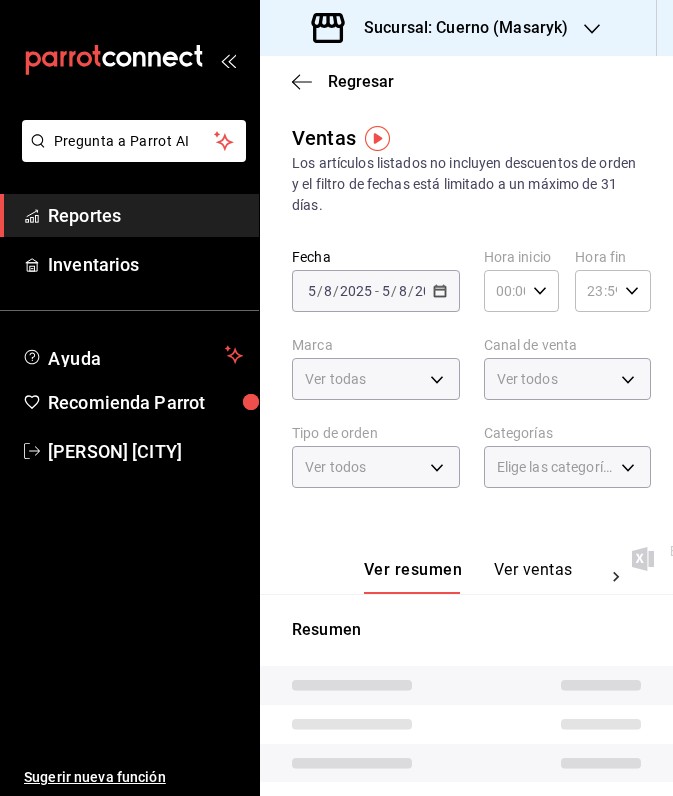type on "05:00" 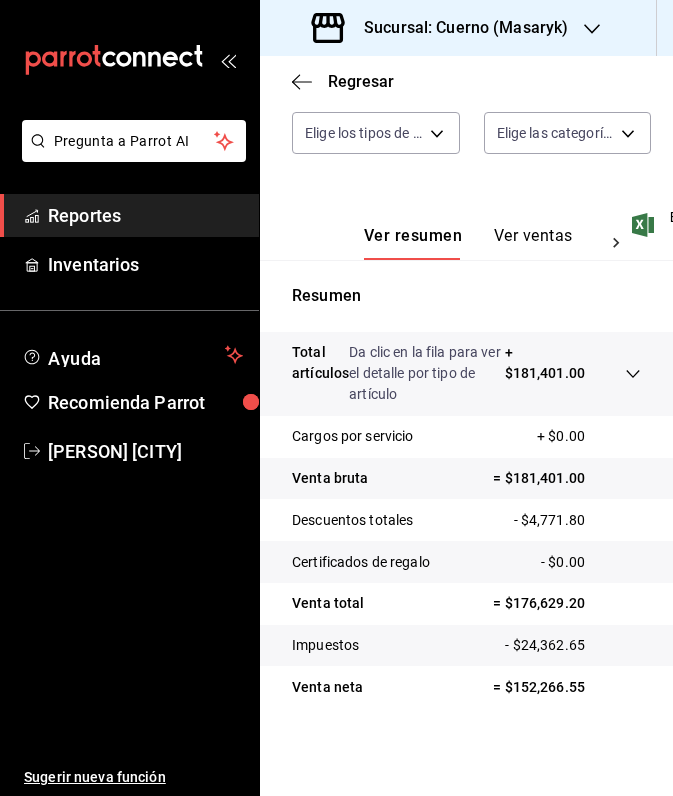 scroll, scrollTop: 334, scrollLeft: 0, axis: vertical 